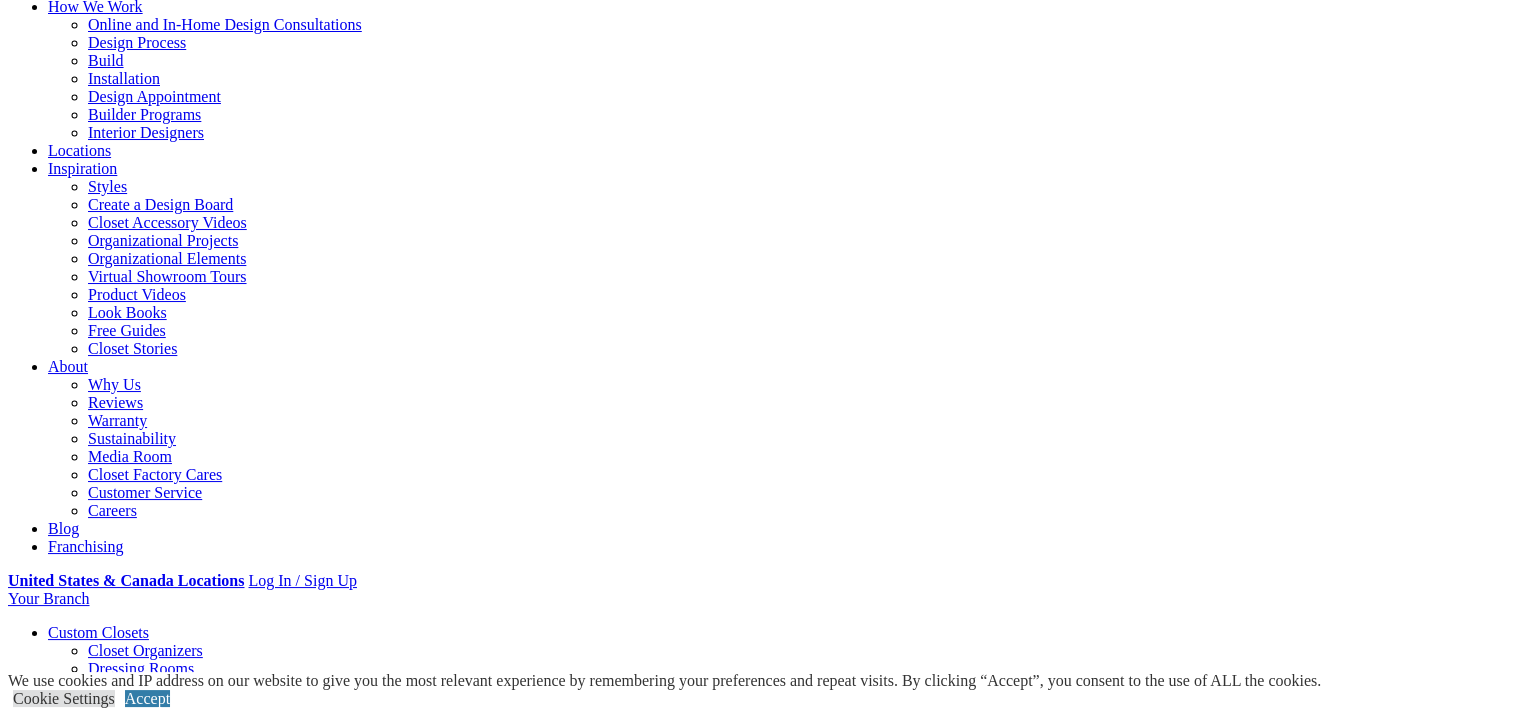 scroll, scrollTop: 200, scrollLeft: 0, axis: vertical 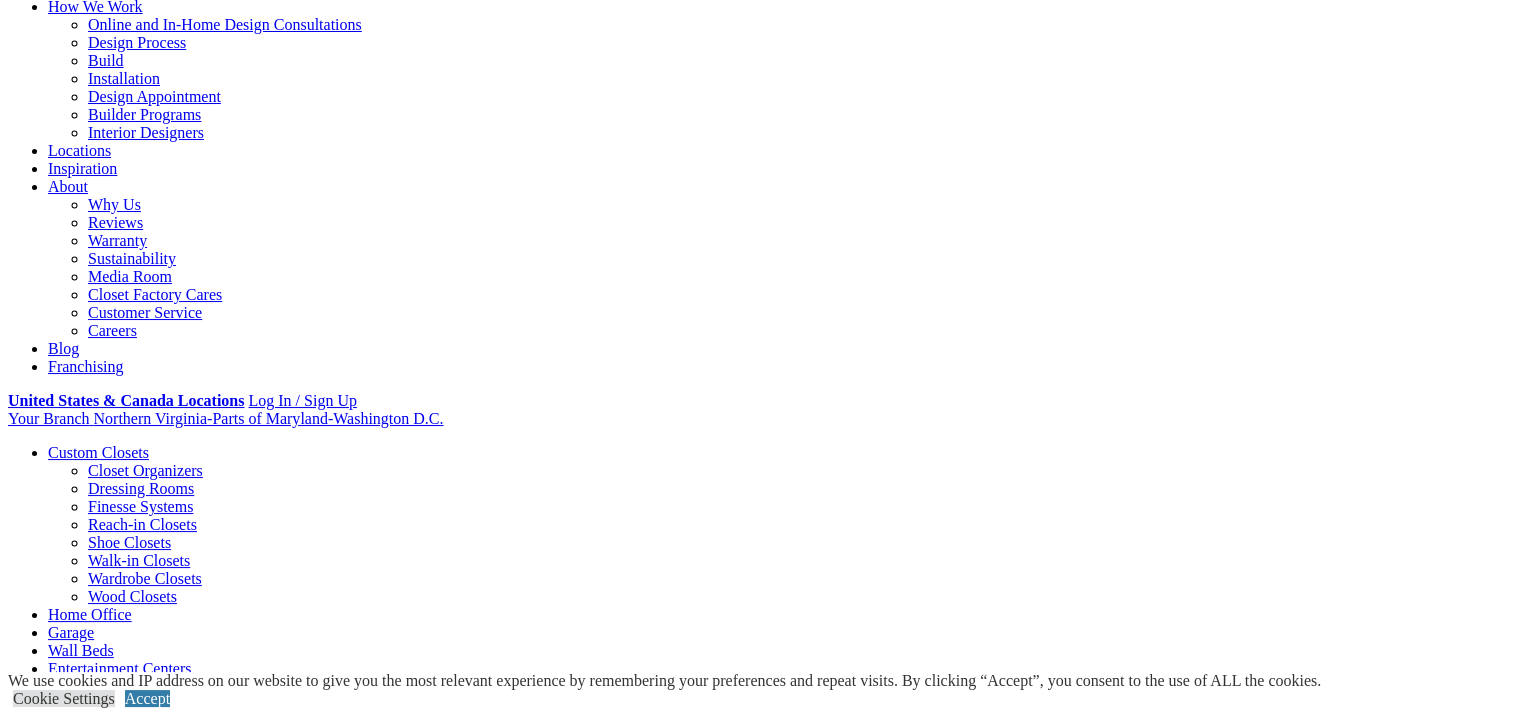 click on "Online and In-Home Design Consultations" at bounding box center [225, 24] 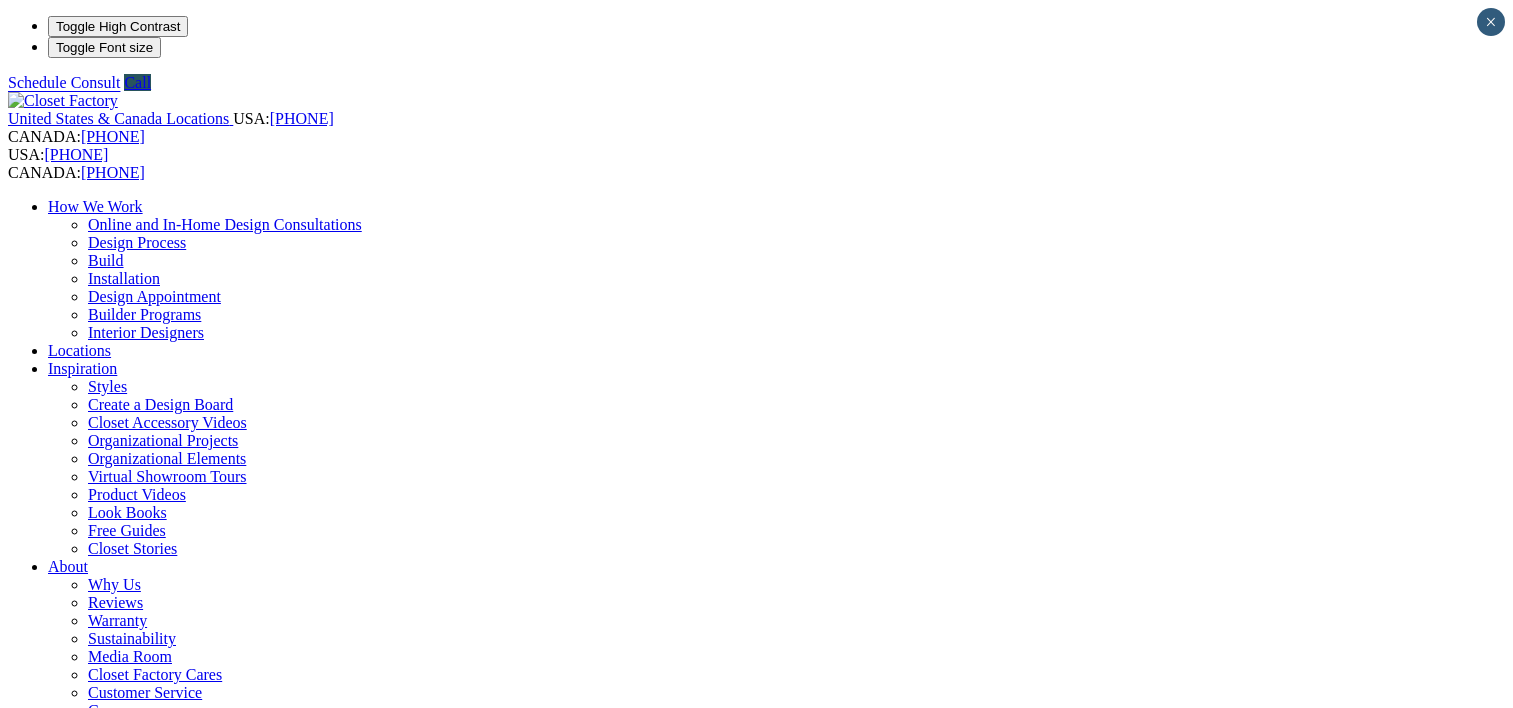 scroll, scrollTop: 0, scrollLeft: 0, axis: both 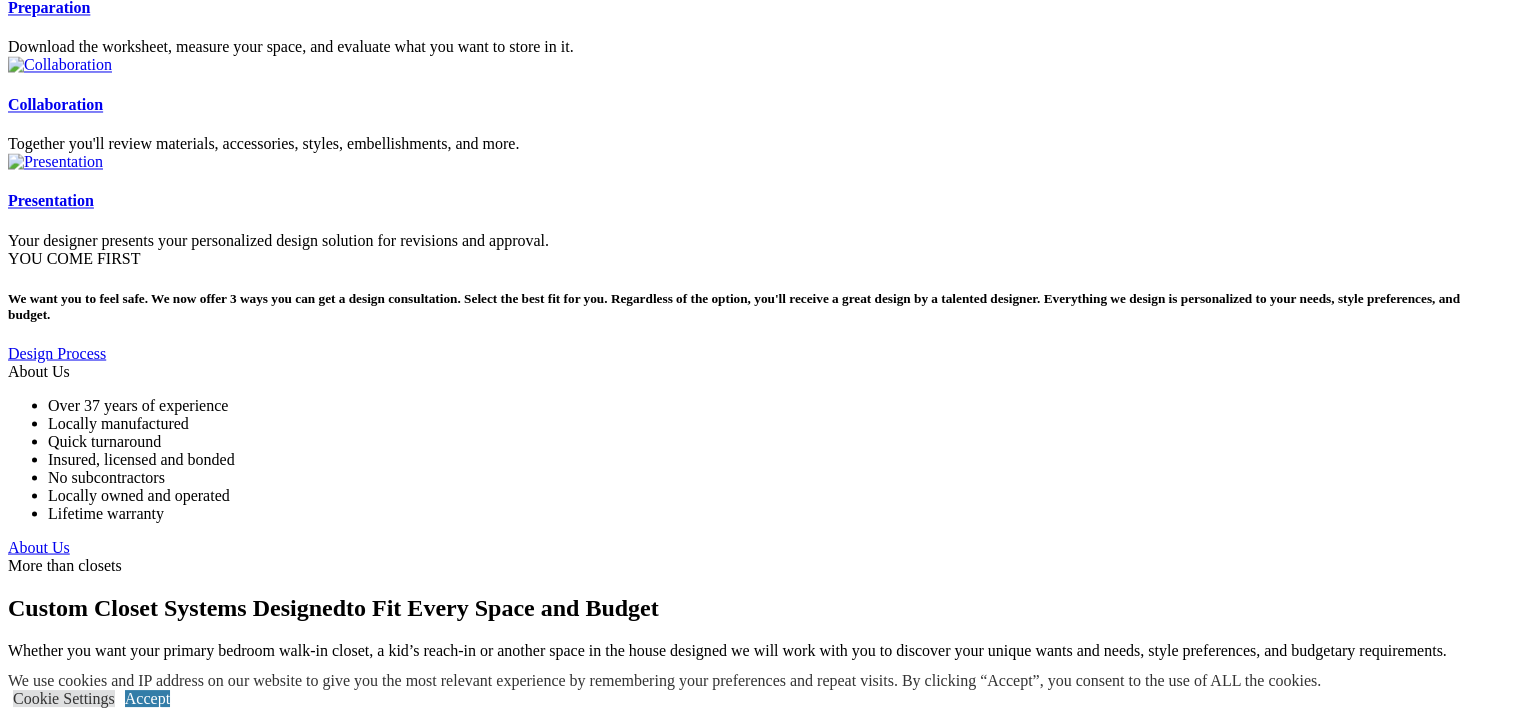 click on "Get Started" at bounding box center (44, 1221) 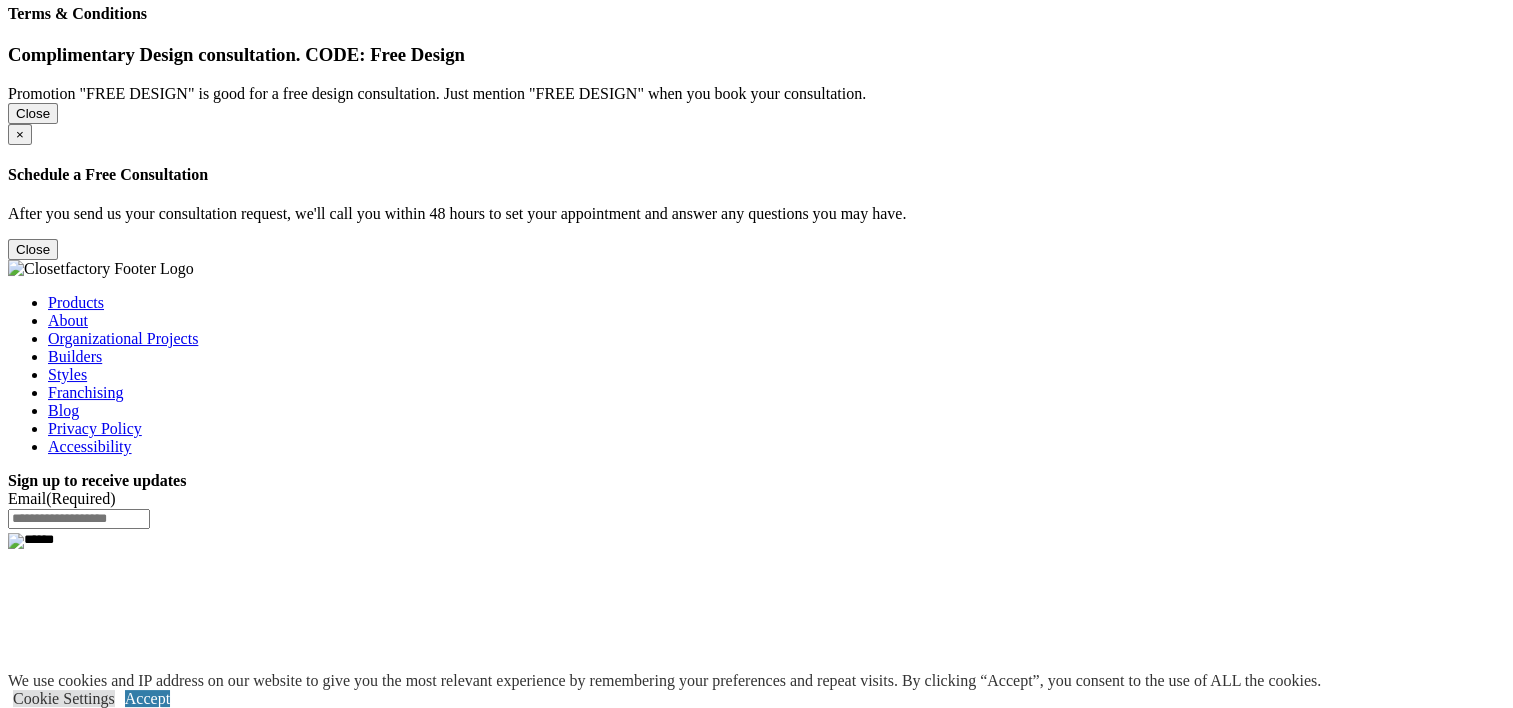scroll, scrollTop: 5648, scrollLeft: 0, axis: vertical 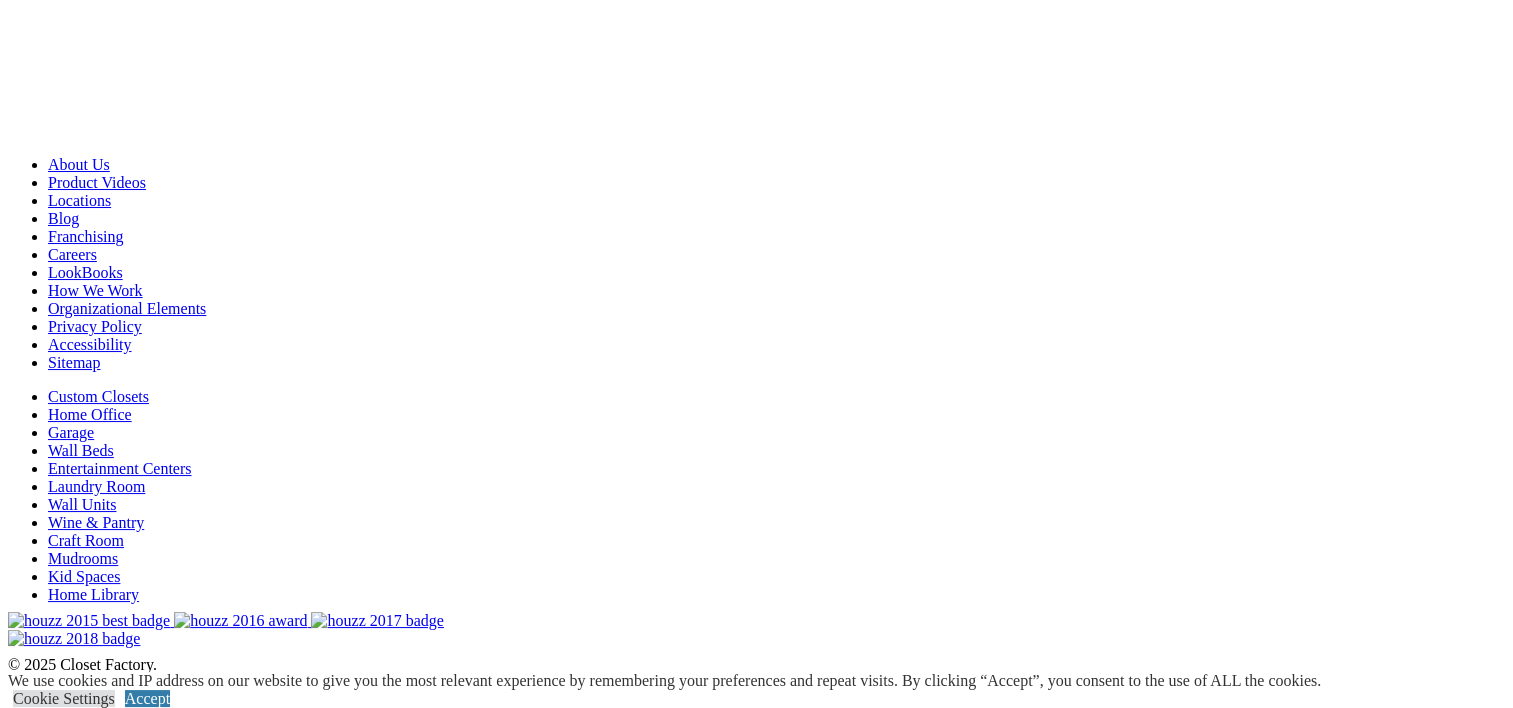 click on "Walk-in Closets" at bounding box center [139, -5158] 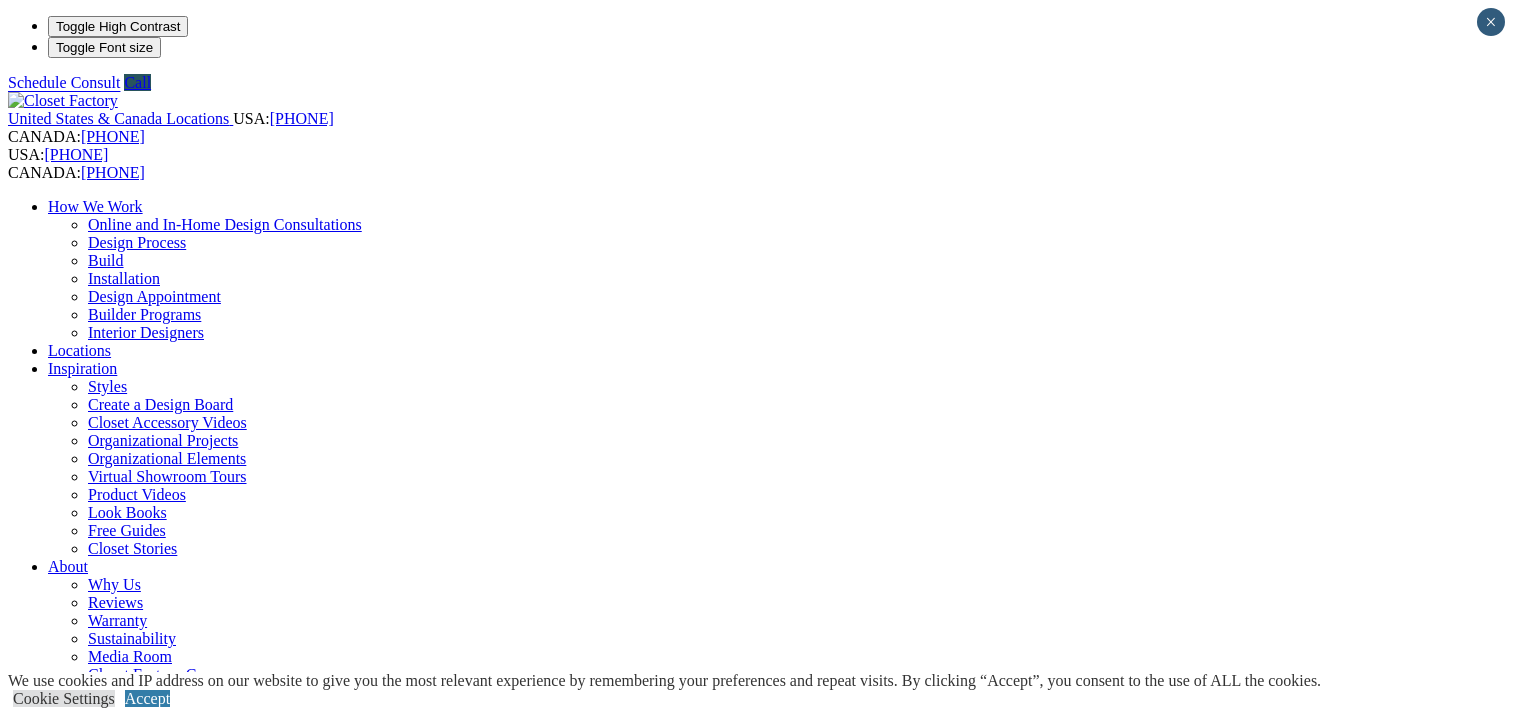 scroll, scrollTop: 0, scrollLeft: 0, axis: both 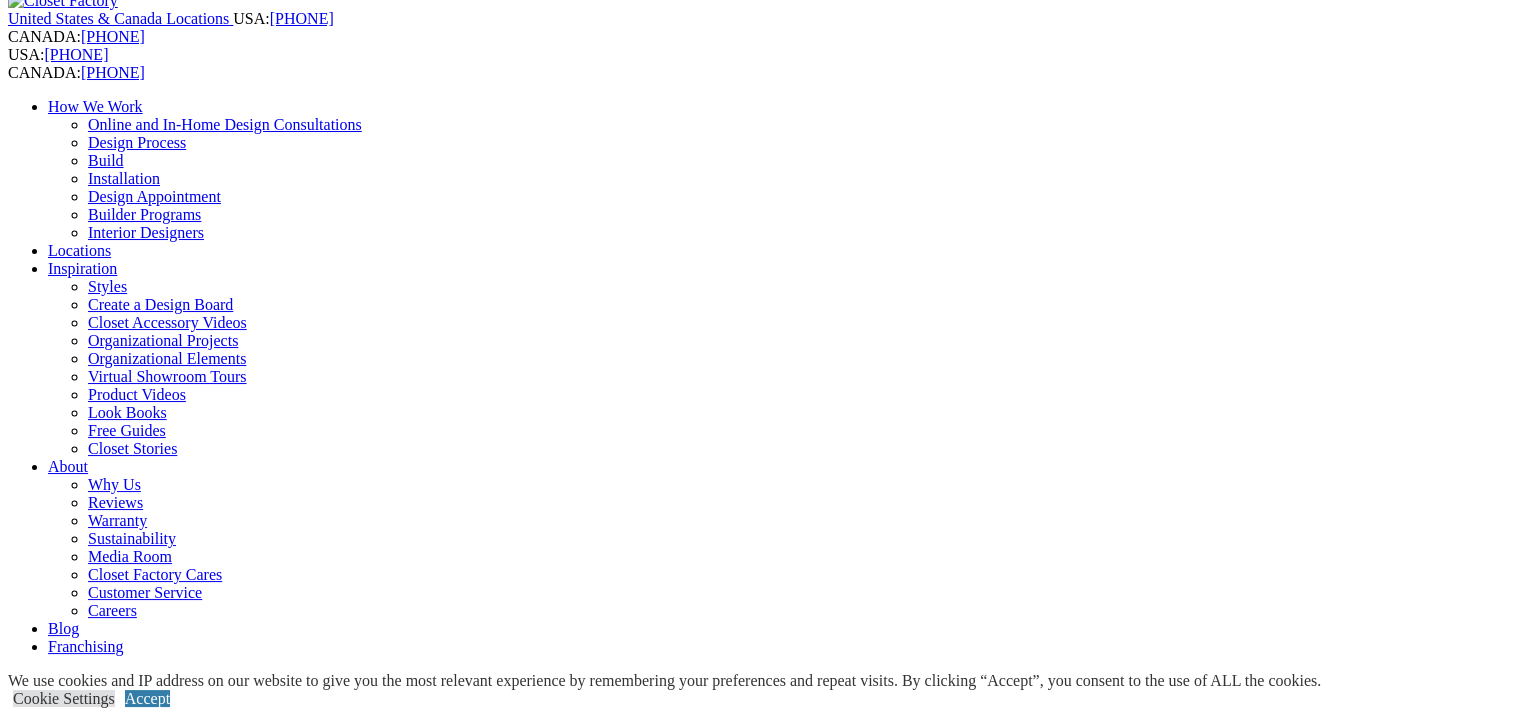 click on "CLOSE (X)" at bounding box center [46, 1753] 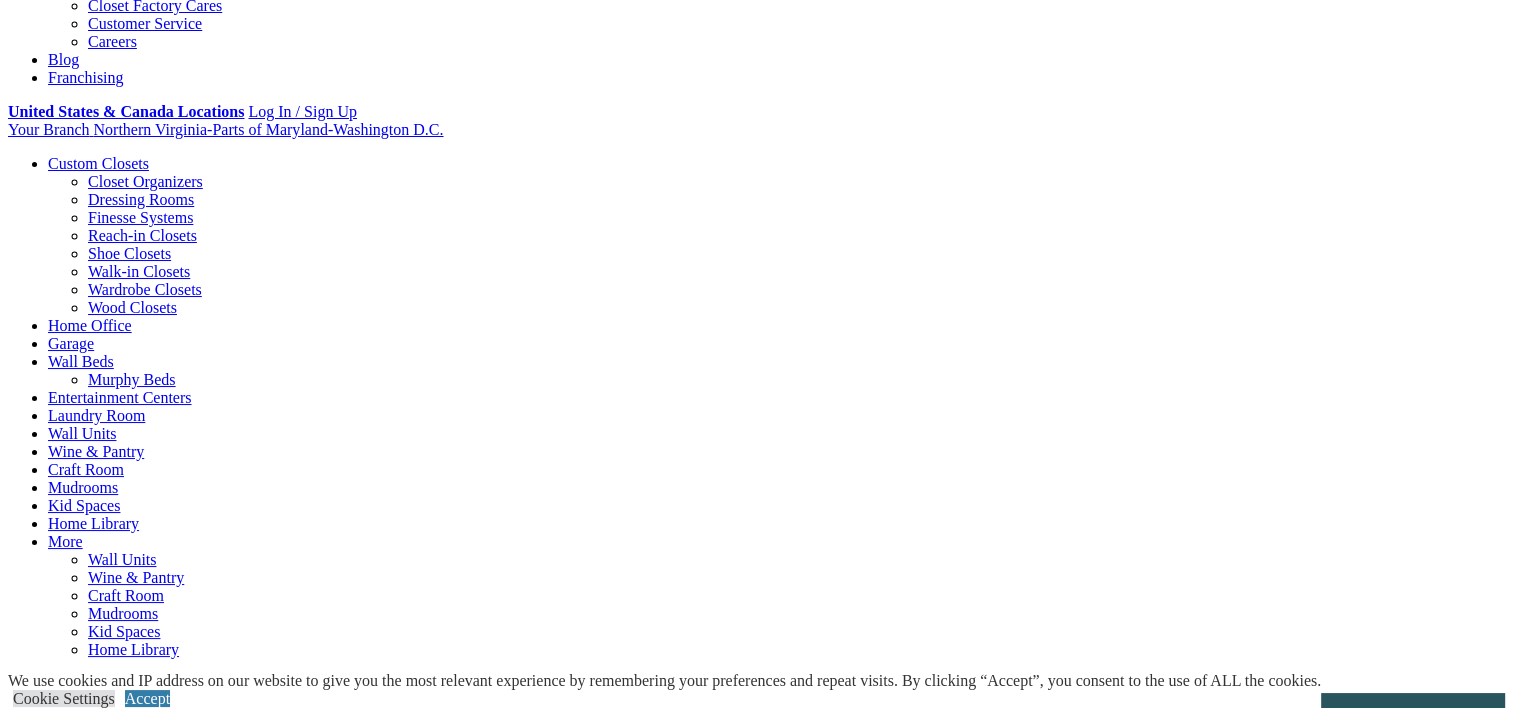scroll, scrollTop: 700, scrollLeft: 0, axis: vertical 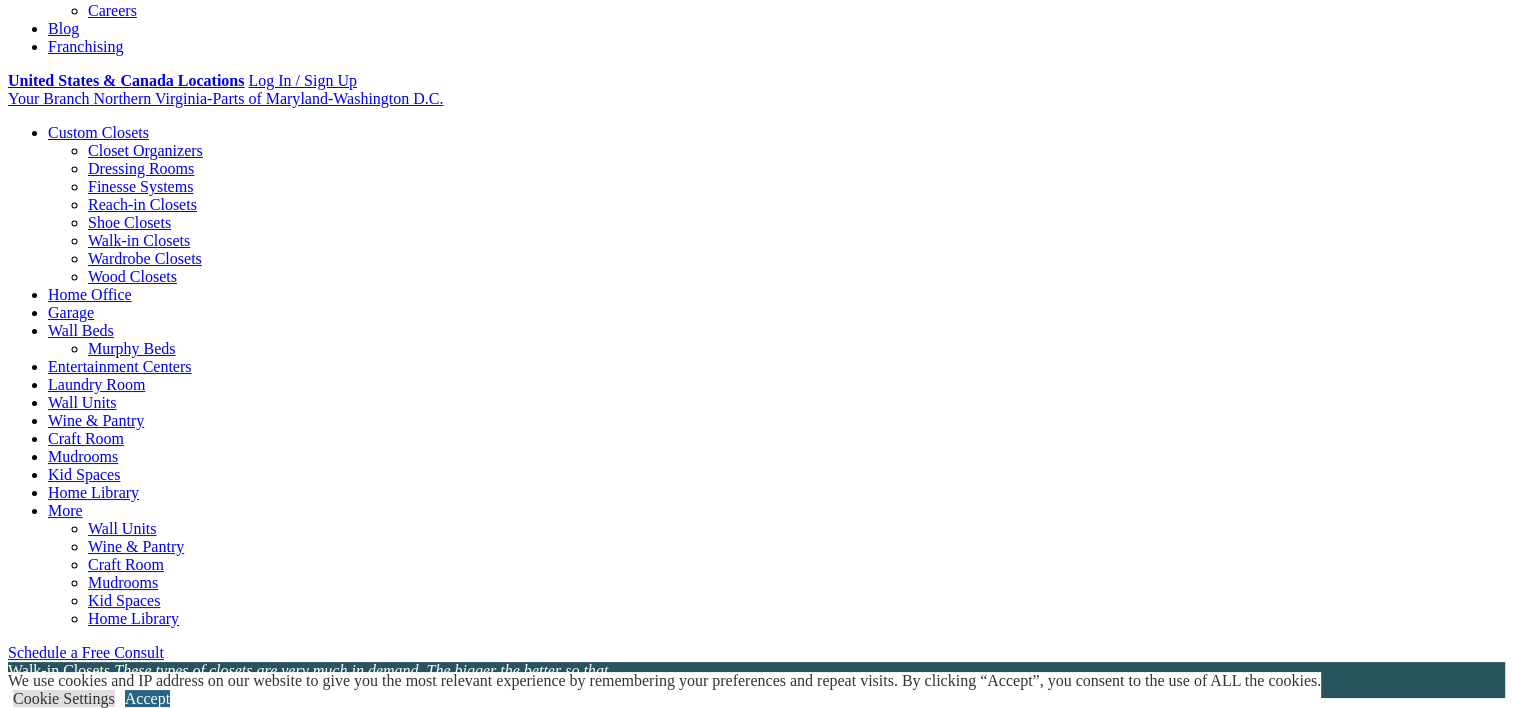 click on "Accept" at bounding box center (147, 698) 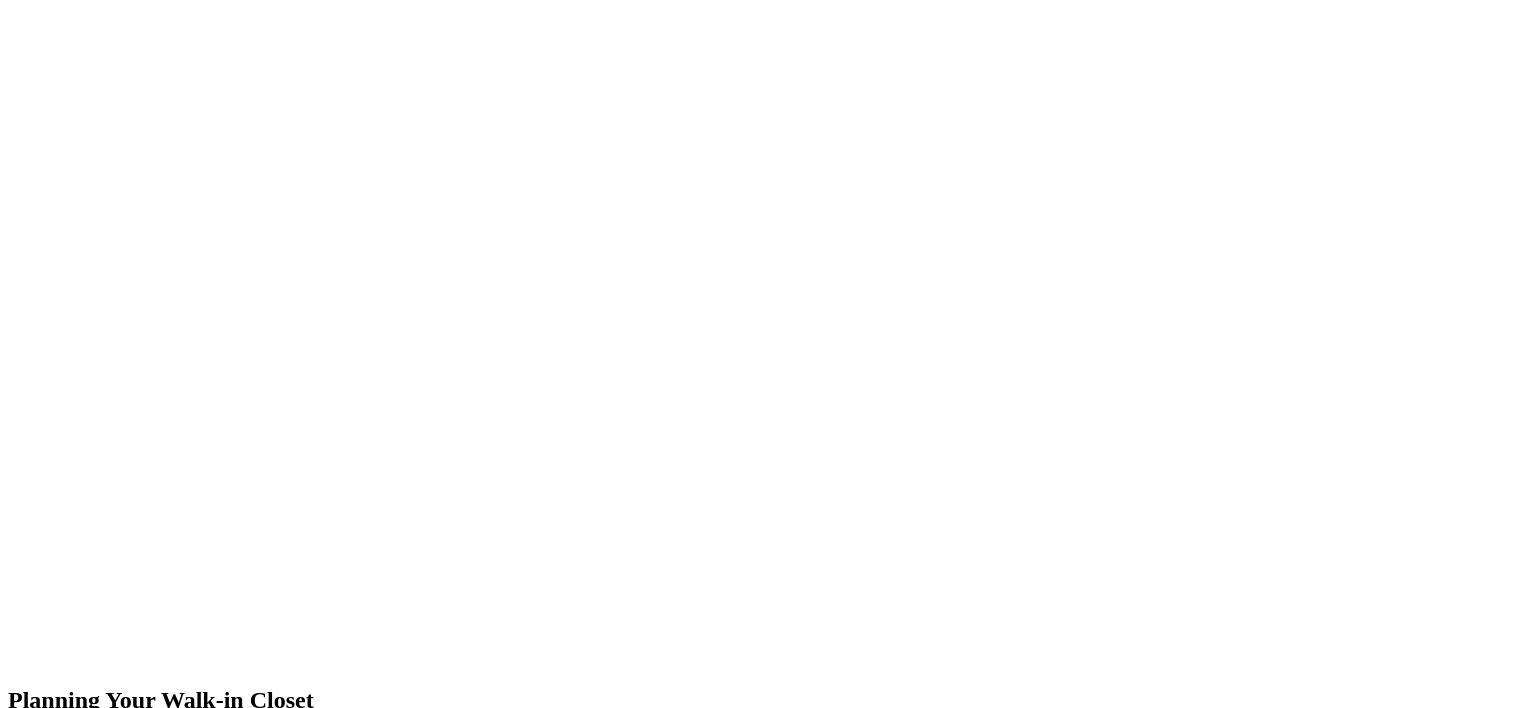 scroll, scrollTop: 2300, scrollLeft: 0, axis: vertical 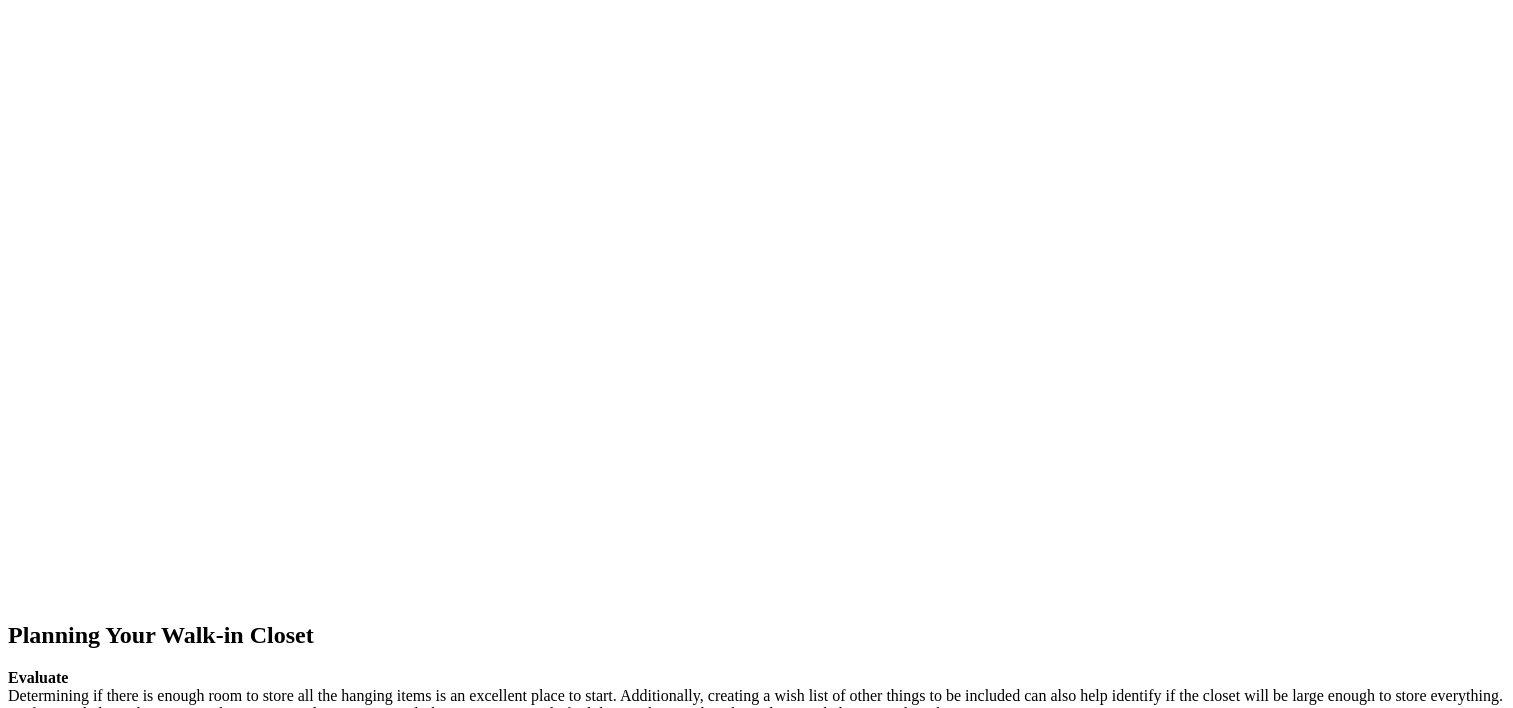 click on "prev" at bounding box center [756, 1757] 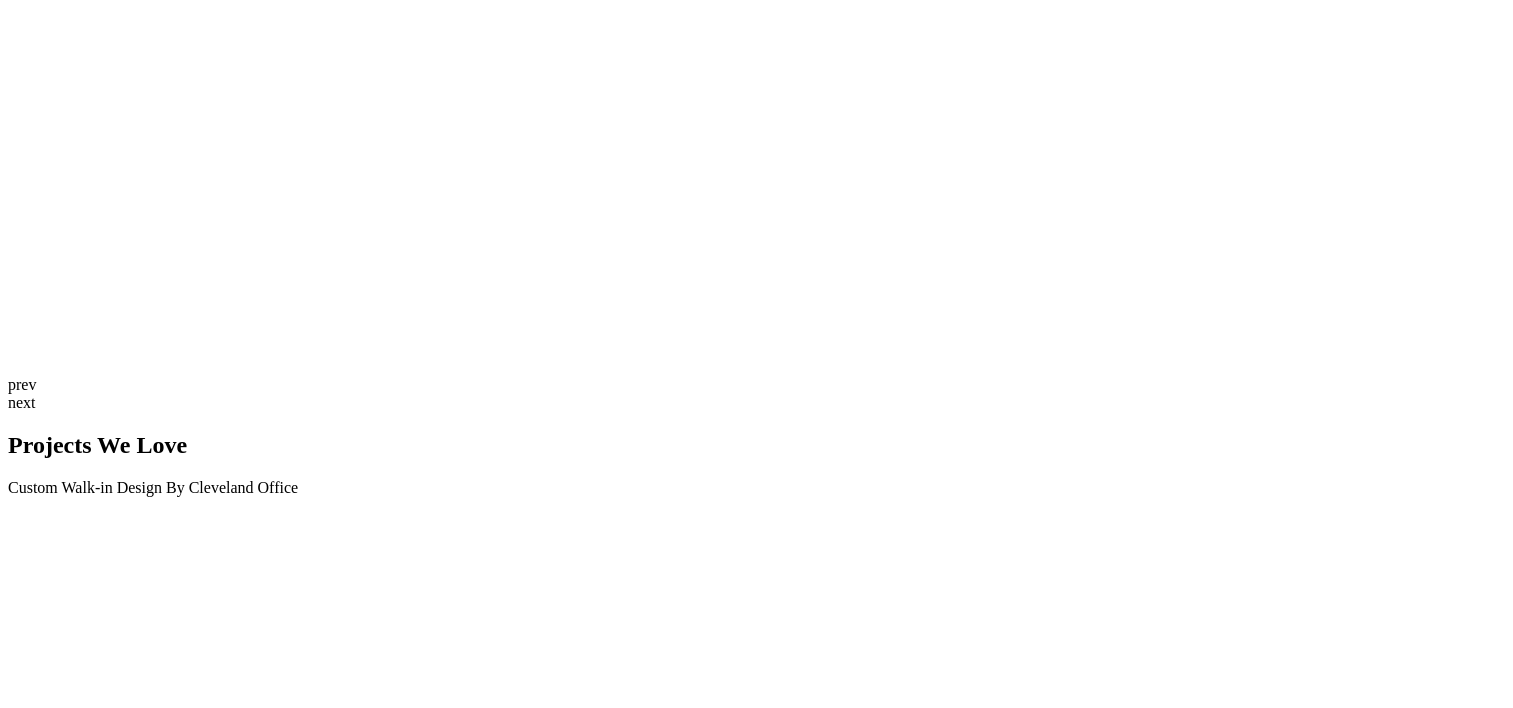 scroll, scrollTop: 3700, scrollLeft: 0, axis: vertical 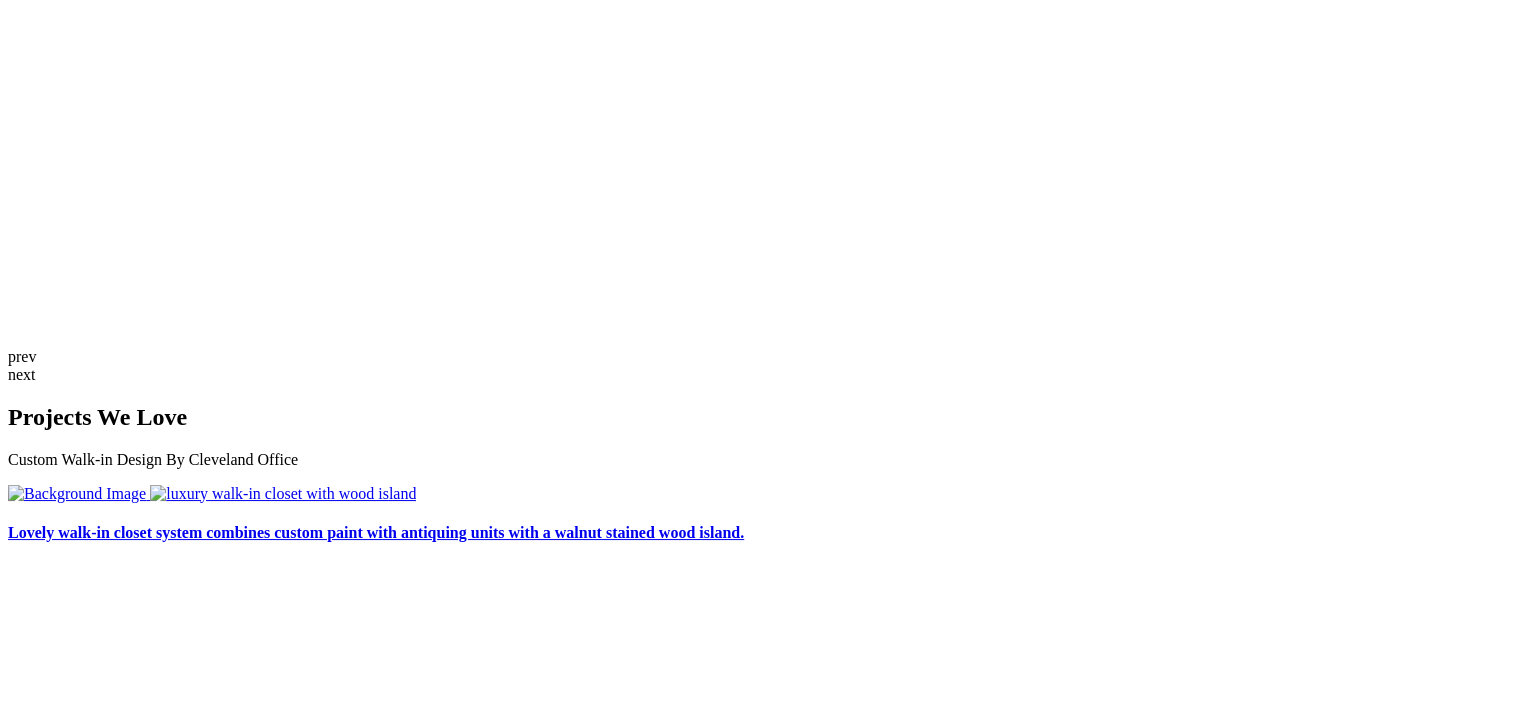 click on "A Guide To Hangers" at bounding box center [756, 2797] 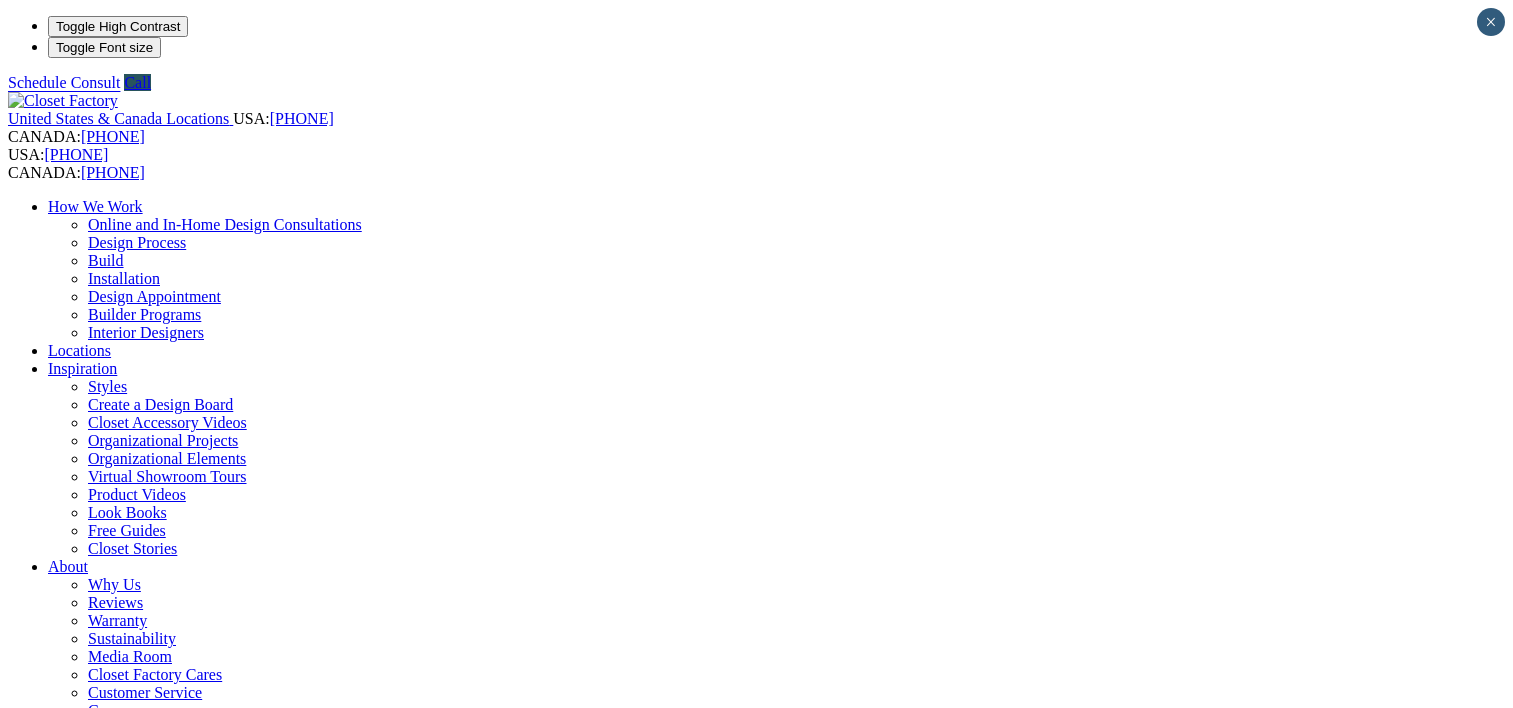 scroll, scrollTop: 0, scrollLeft: 0, axis: both 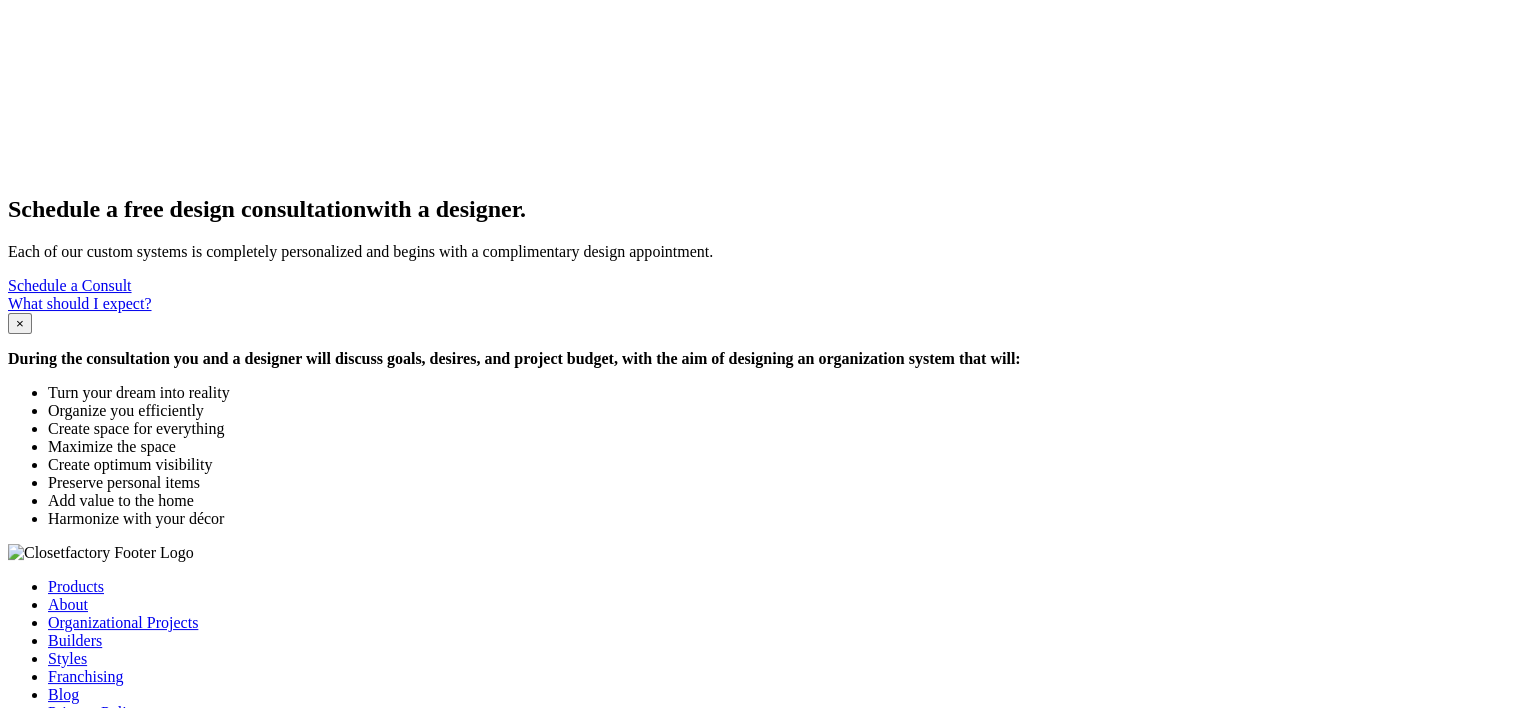click on "Custom Closets" at bounding box center (98, 1256) 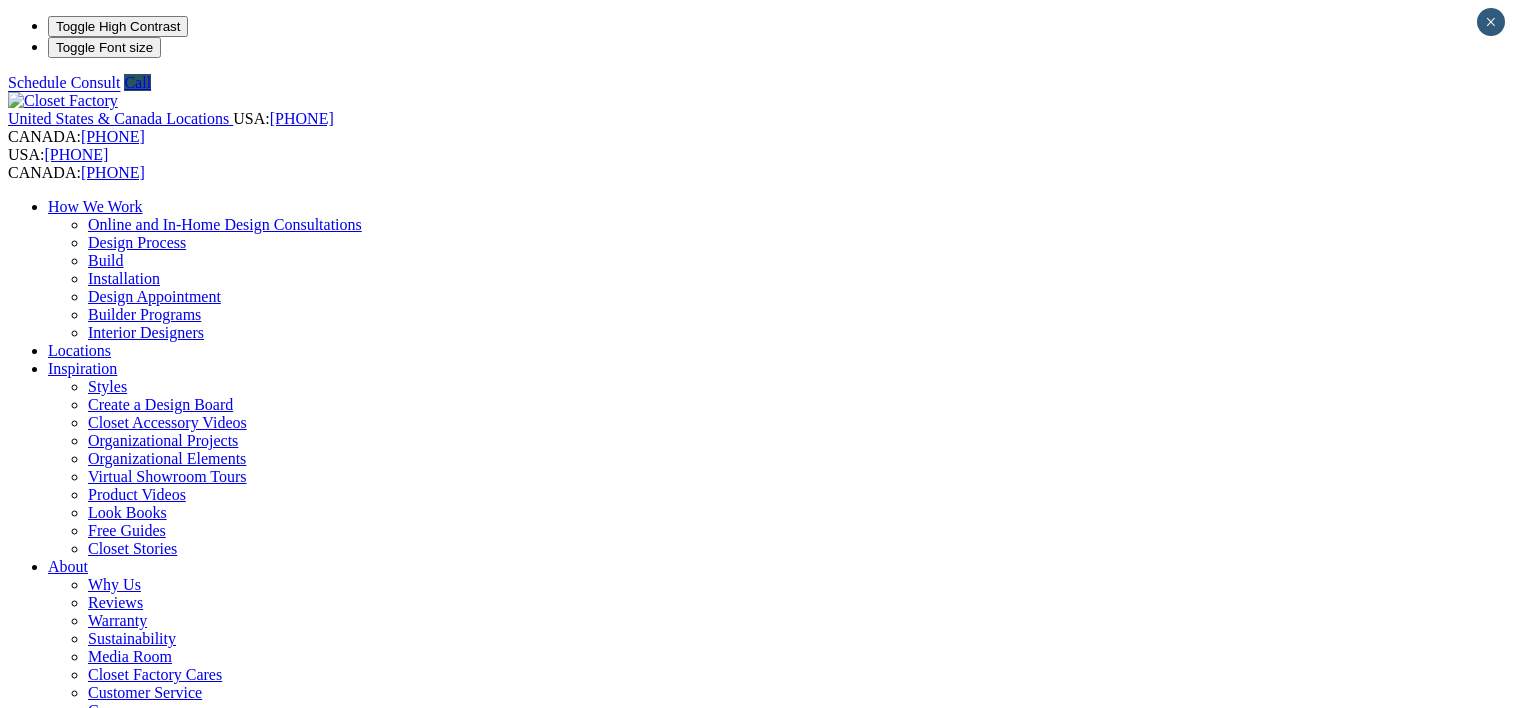 scroll, scrollTop: 0, scrollLeft: 0, axis: both 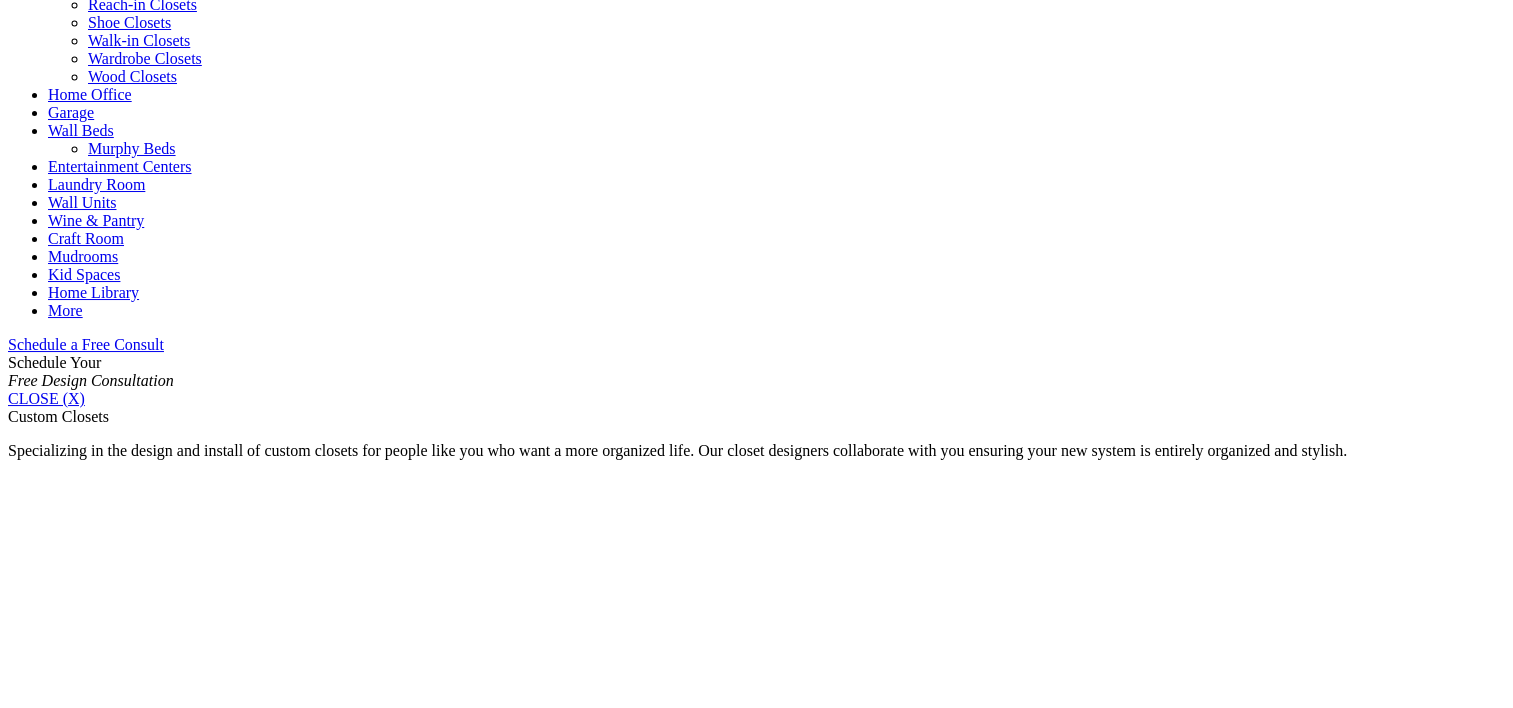 click on "Product Videos" at bounding box center [137, -406] 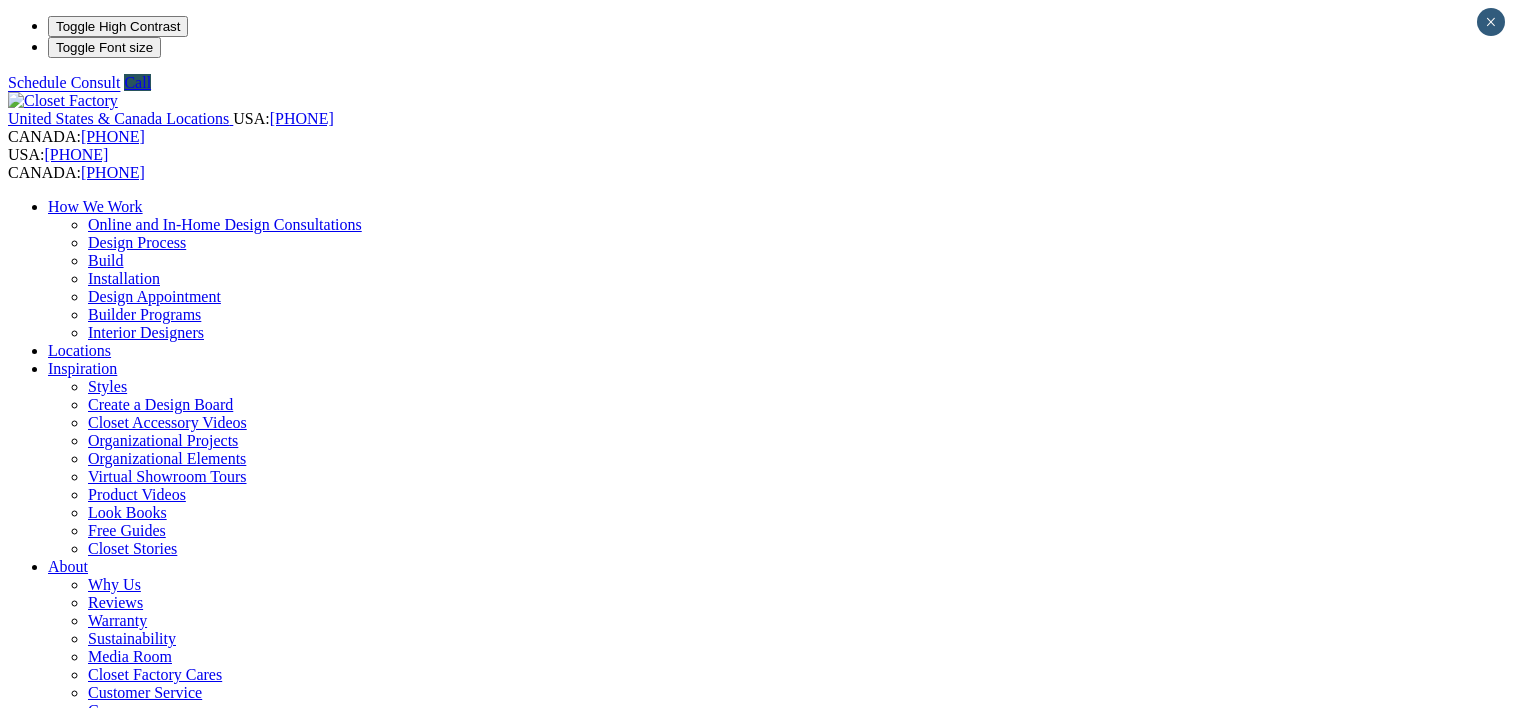 scroll, scrollTop: 0, scrollLeft: 0, axis: both 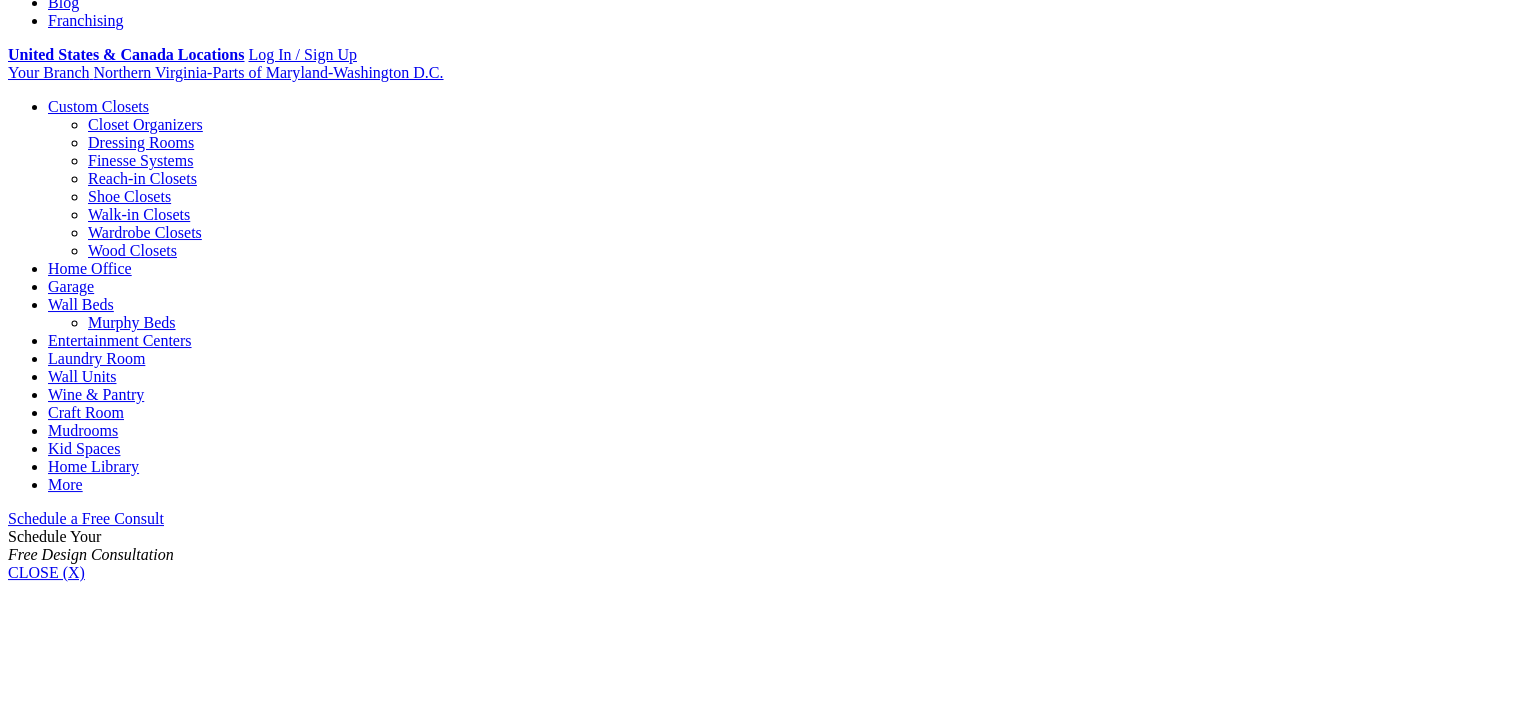 click on "Locations" at bounding box center [79, -376] 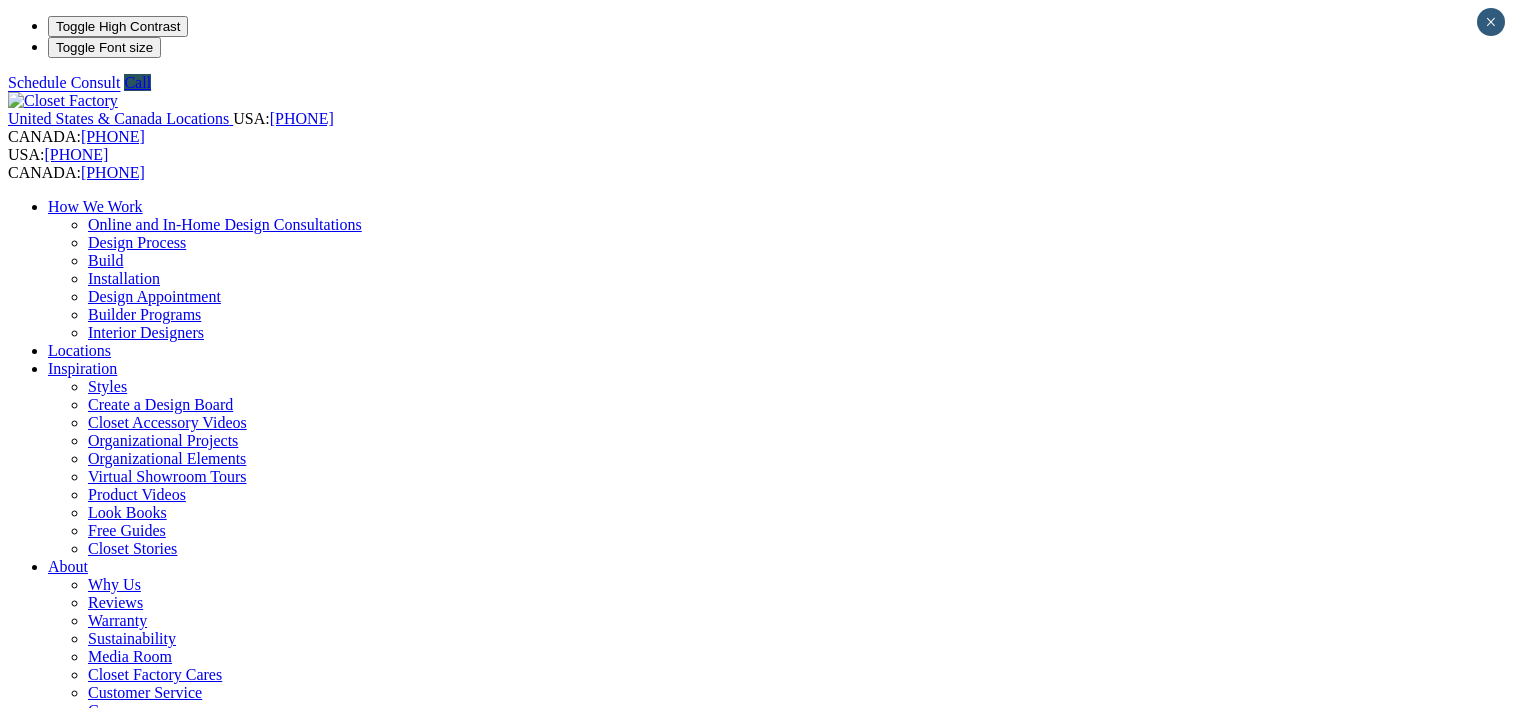 scroll, scrollTop: 0, scrollLeft: 0, axis: both 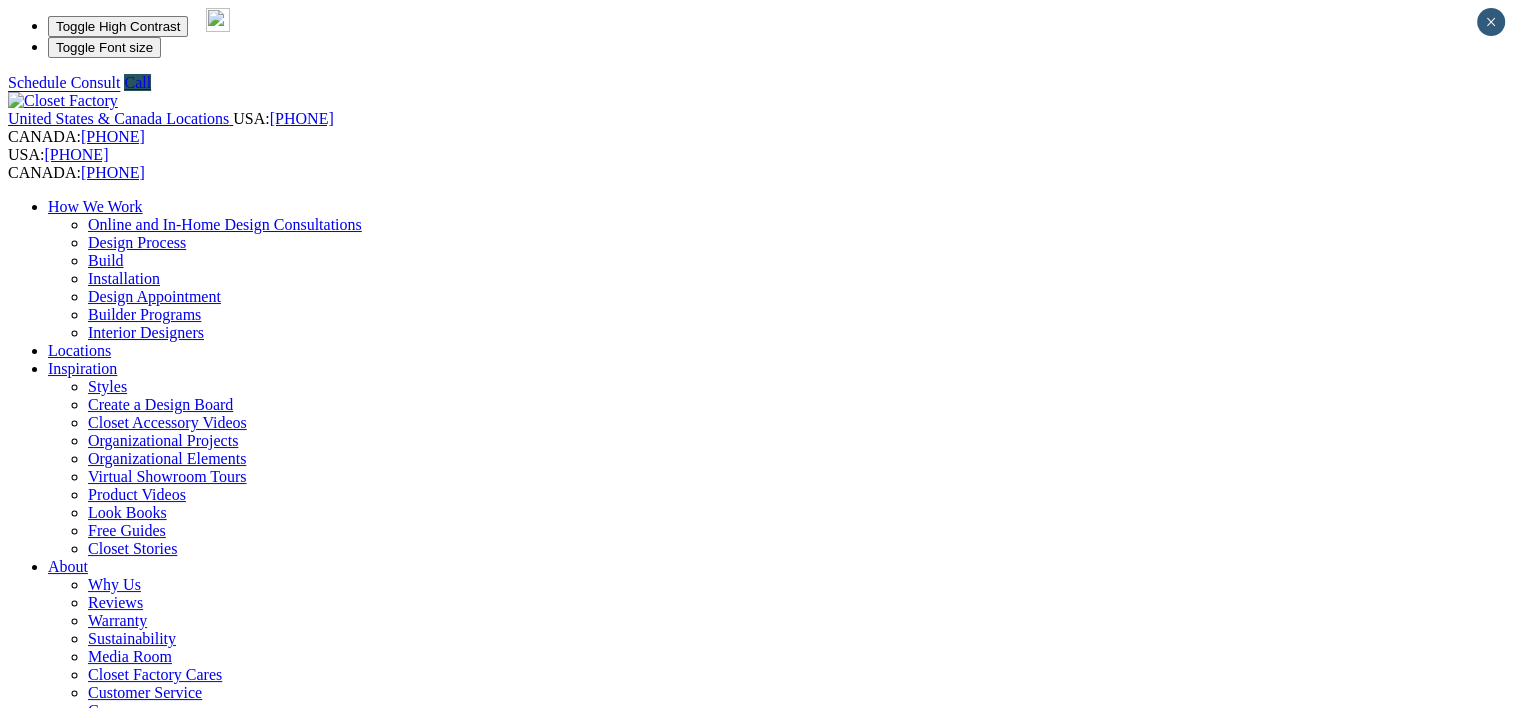 click at bounding box center (79, 1494) 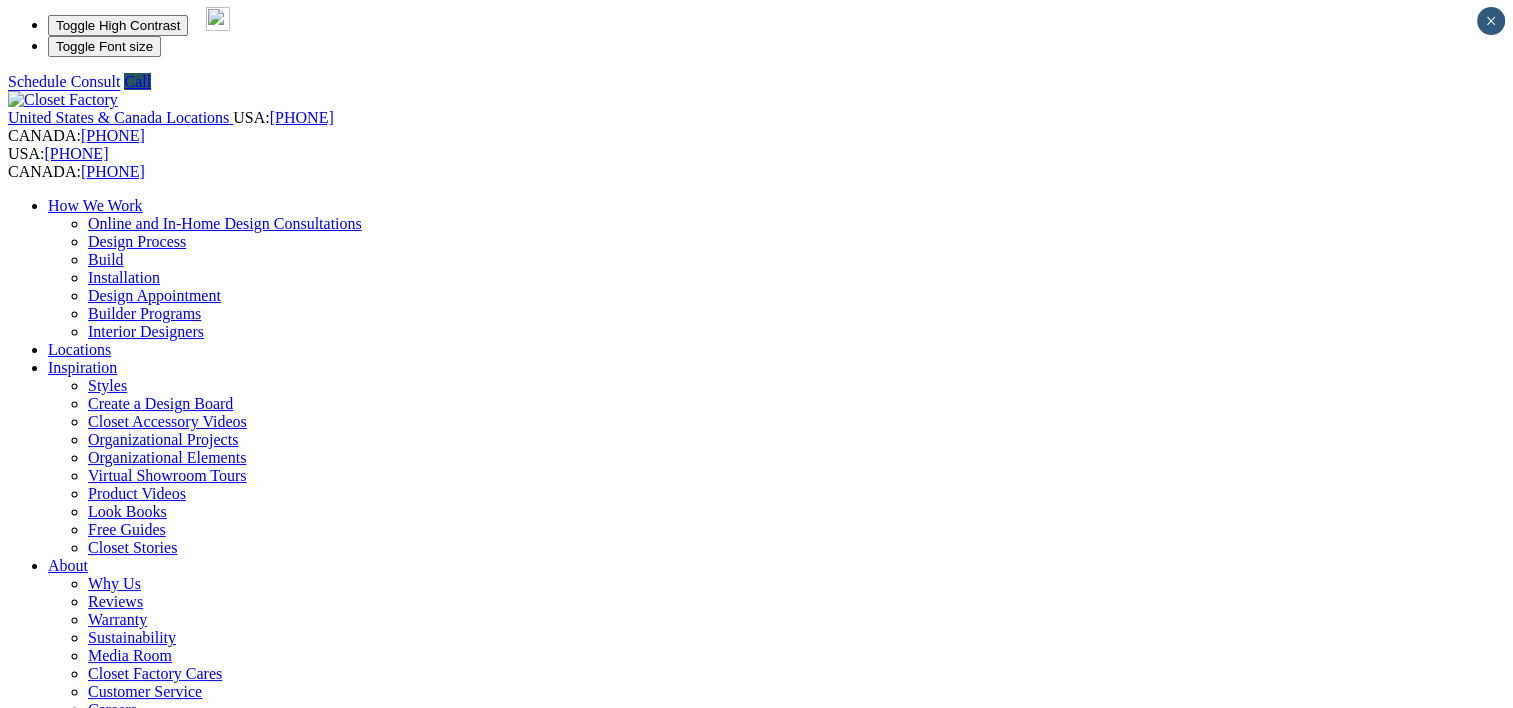 scroll, scrollTop: 0, scrollLeft: 0, axis: both 